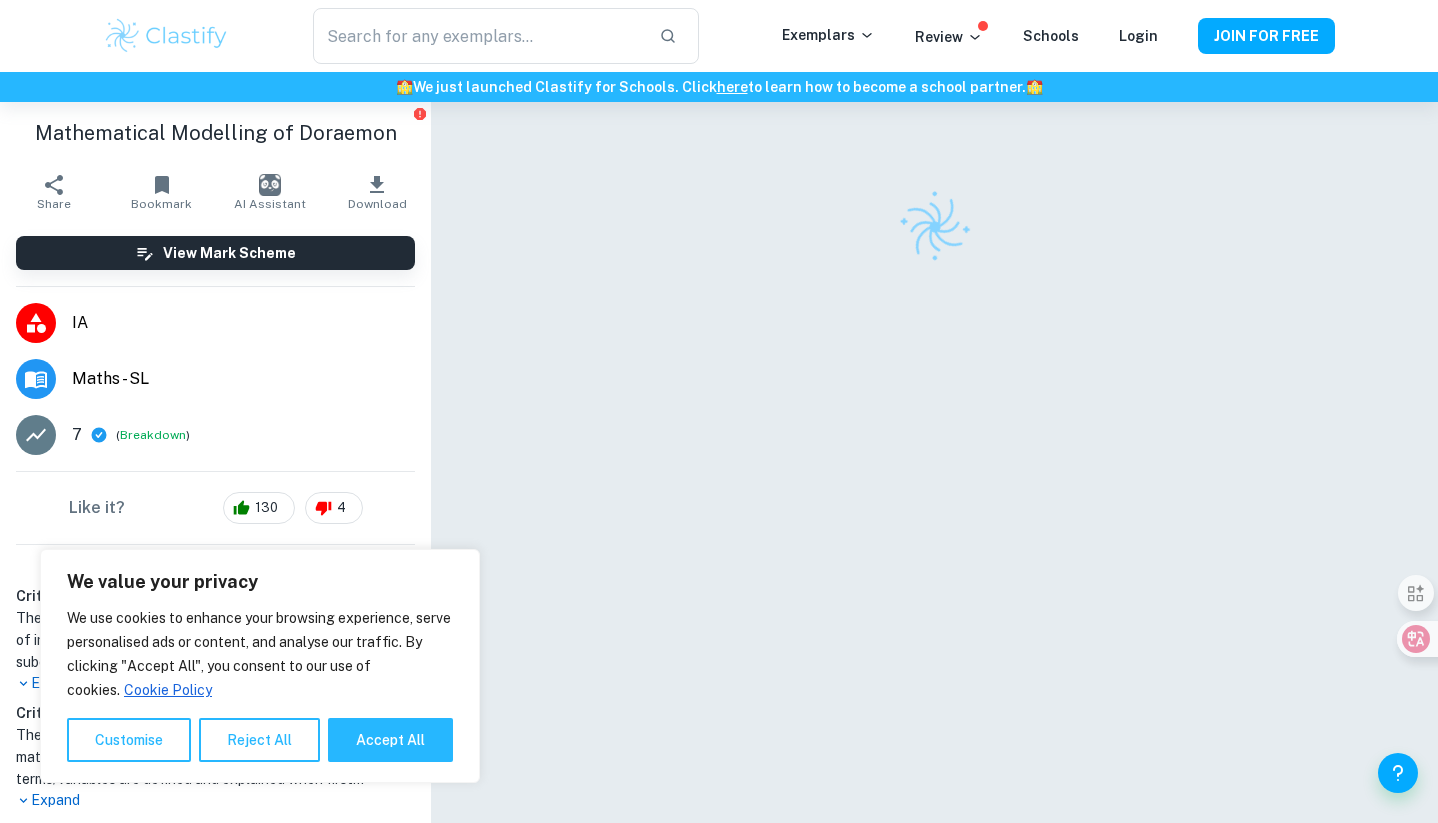 scroll, scrollTop: 0, scrollLeft: 0, axis: both 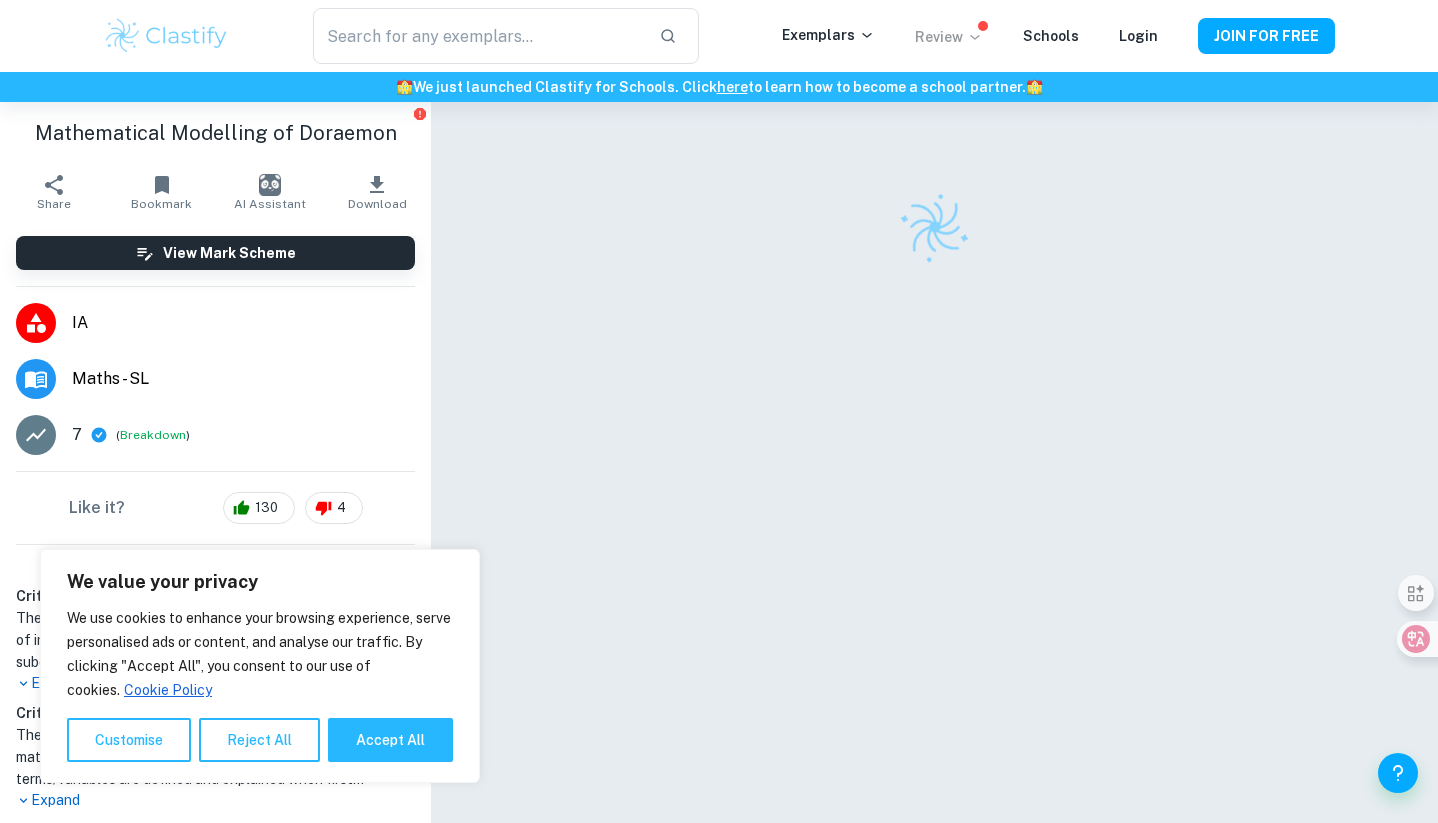click on "Review" at bounding box center [949, 37] 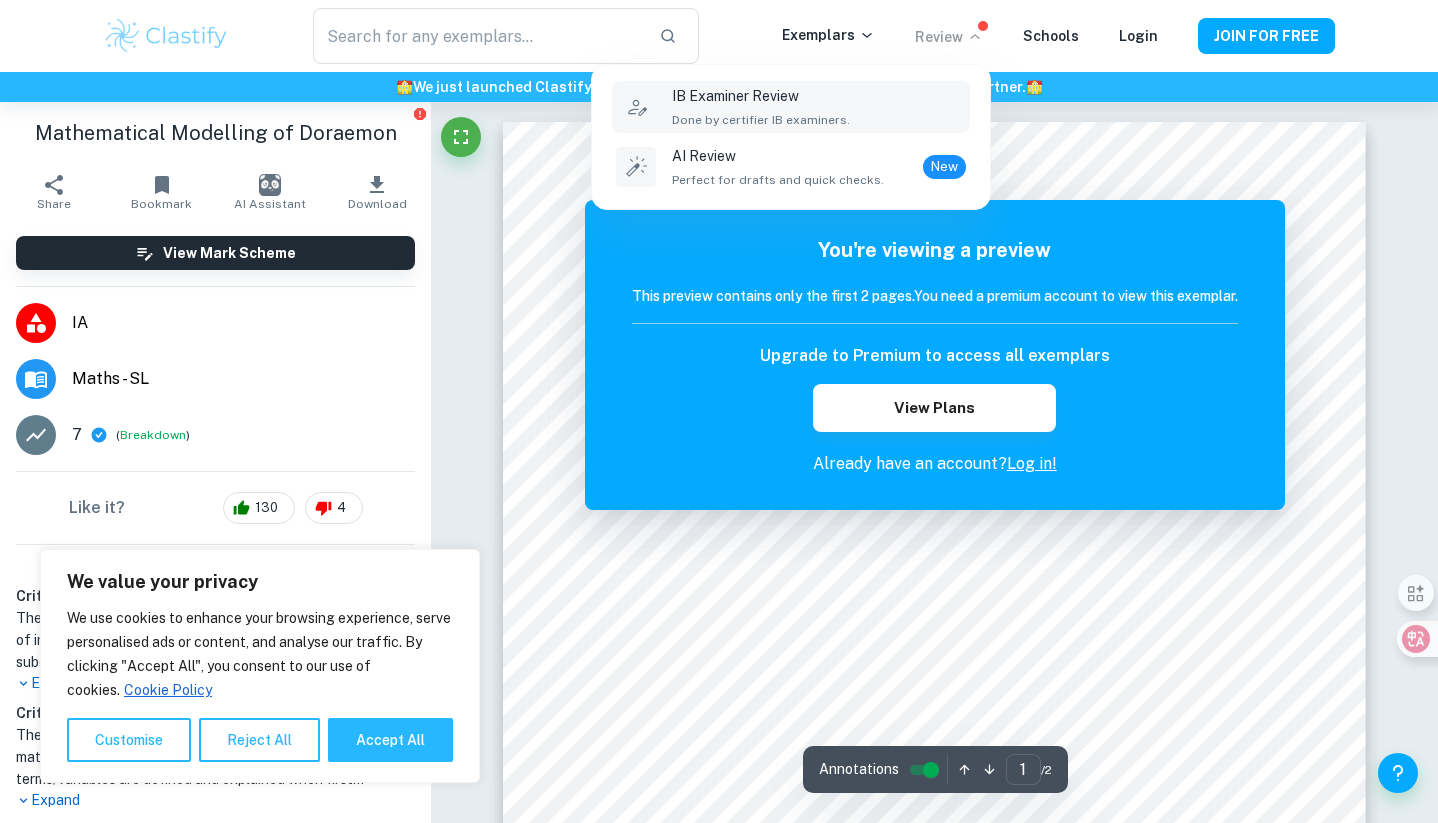 click on "Done by certifier IB examiners." at bounding box center (761, 120) 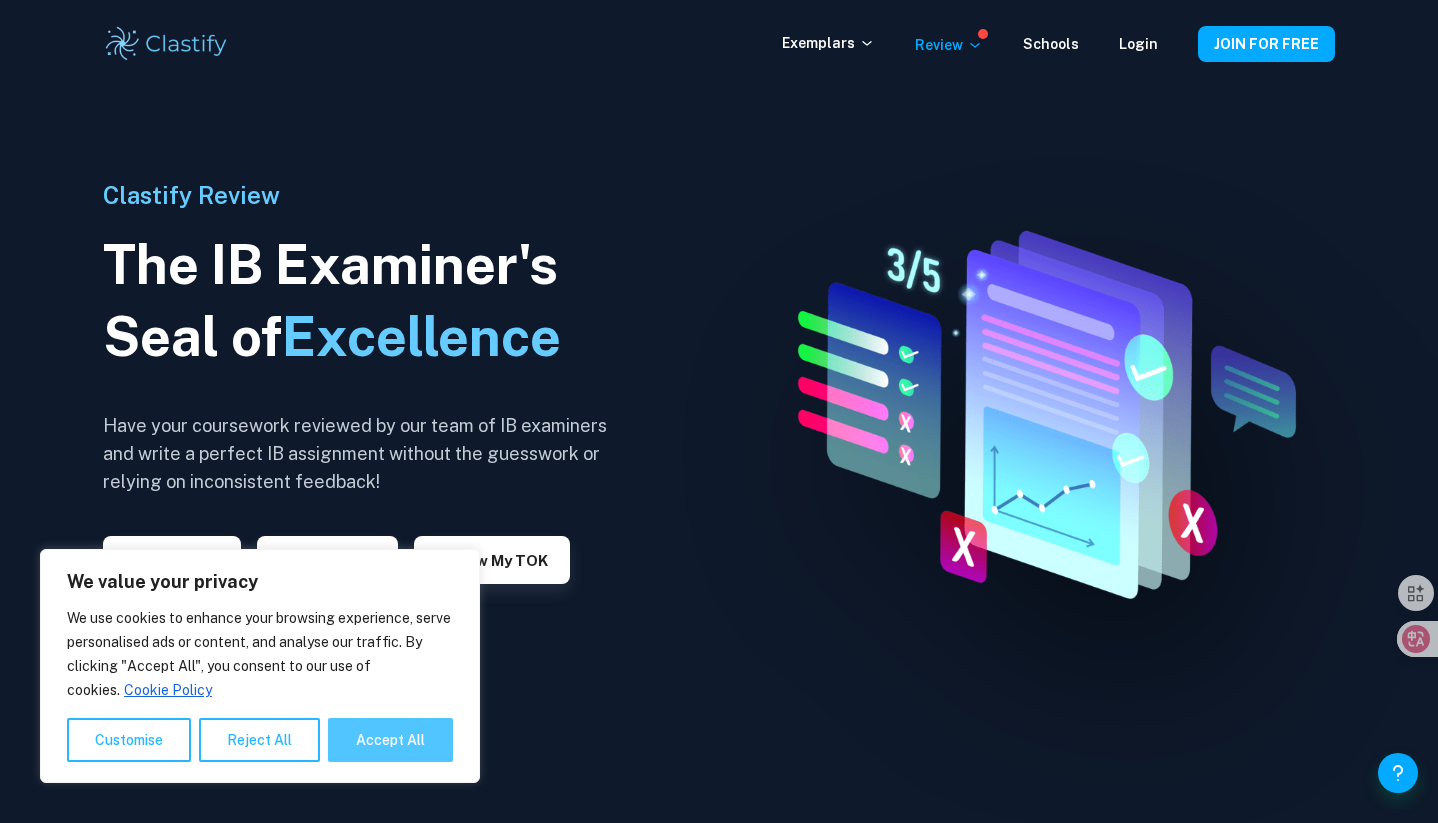 click on "Accept All" at bounding box center [390, 740] 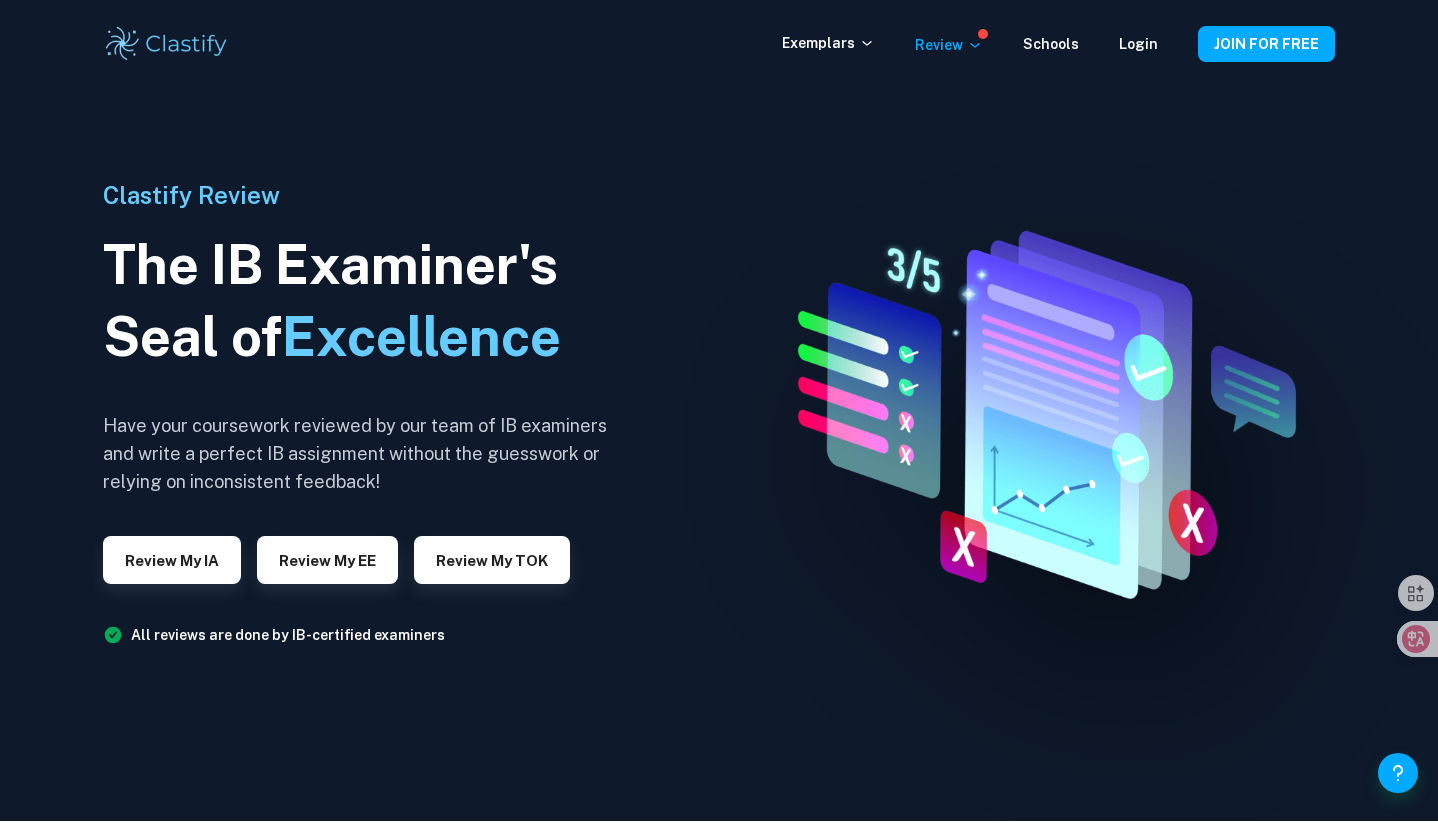 scroll, scrollTop: 0, scrollLeft: 0, axis: both 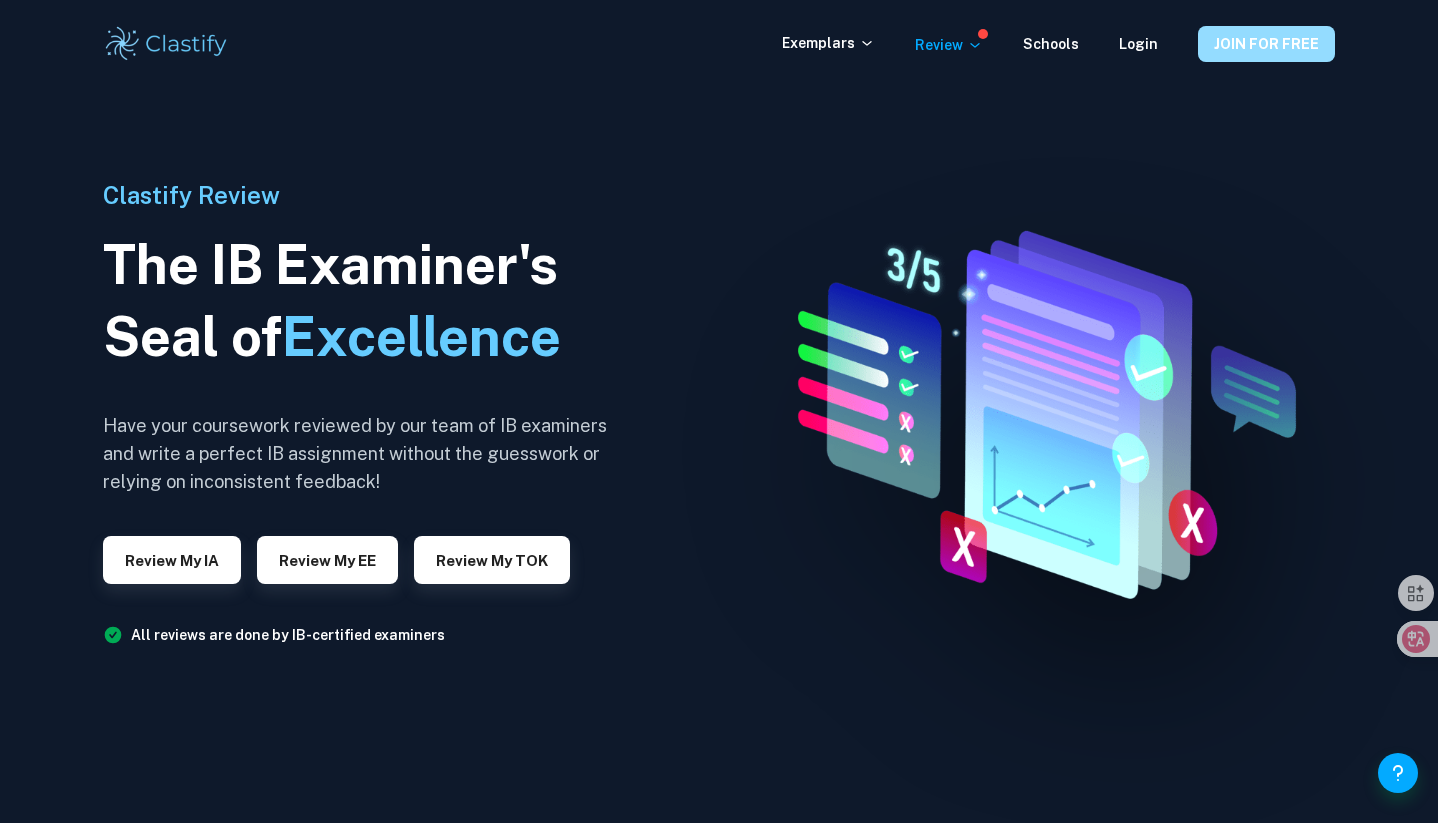 click on "JOIN FOR FREE" at bounding box center (1266, 44) 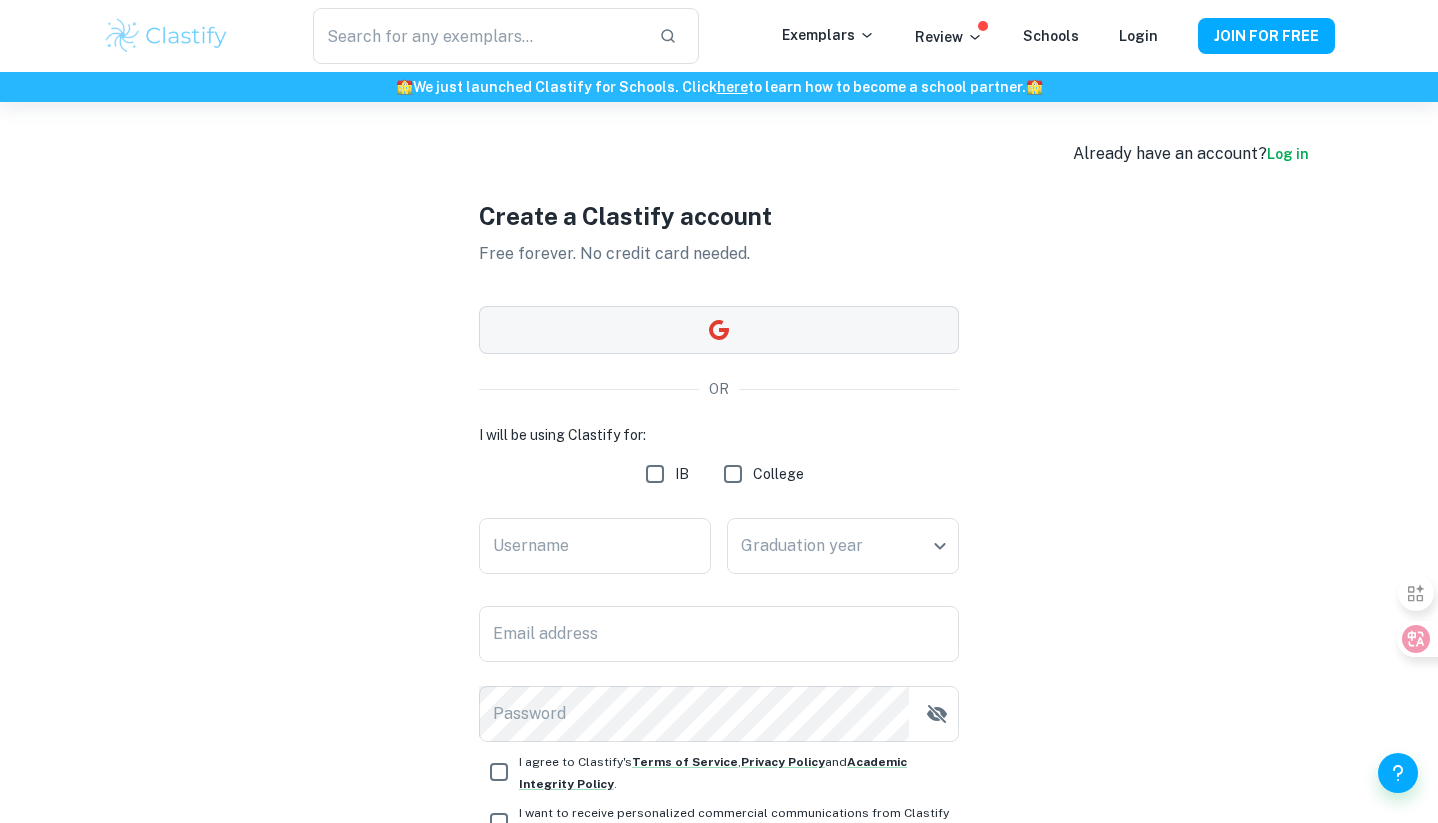 click at bounding box center [719, 330] 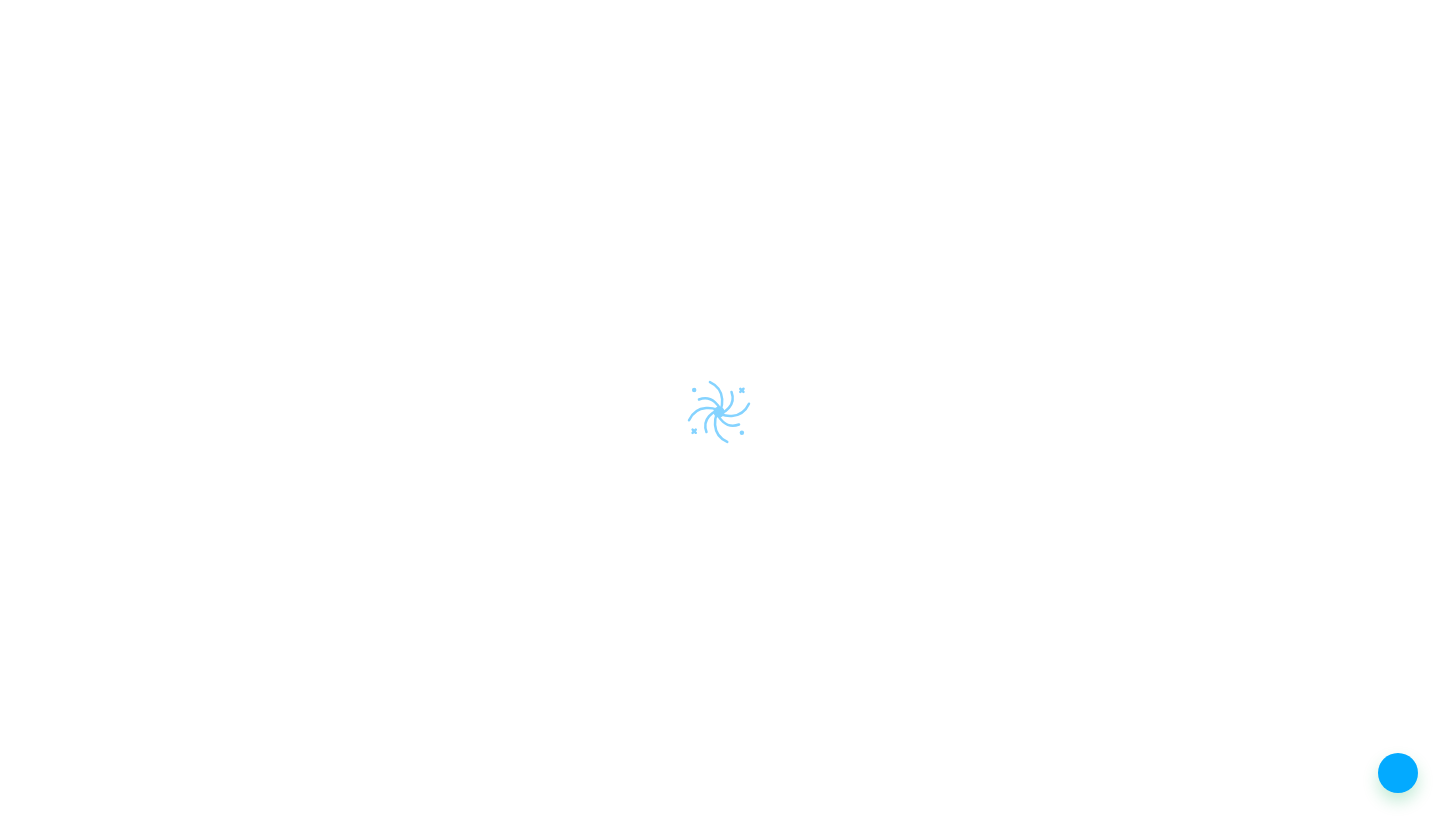 scroll, scrollTop: 0, scrollLeft: 0, axis: both 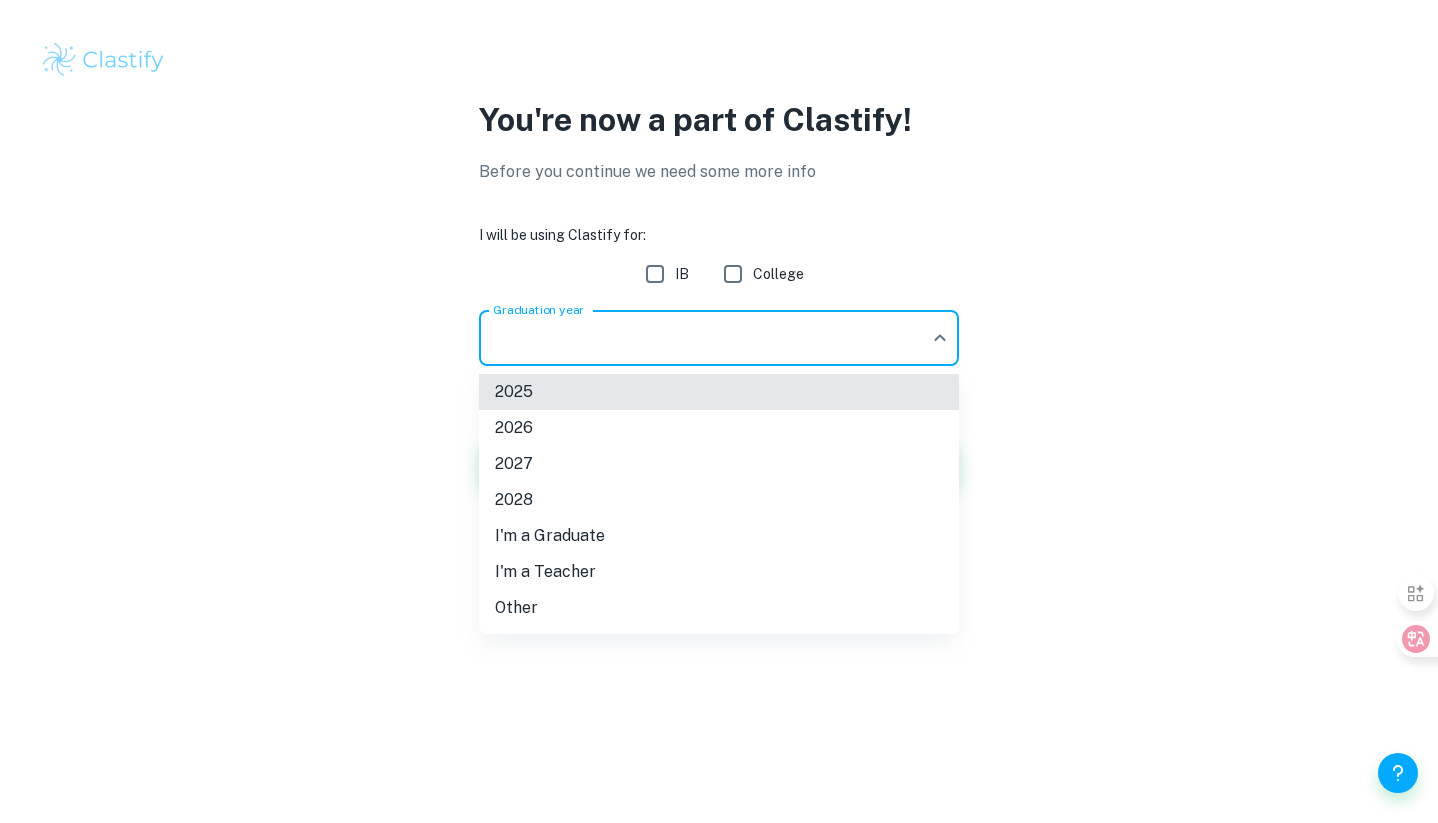 click on "We value your privacy We use cookies to enhance your browsing experience, serve personalised ads or content, and analyse our traffic. By clicking "Accept All", you consent to our use of cookies.   Cookie Policy Customise   Reject All   Accept All   Customise Consent Preferences   We use cookies to help you navigate efficiently and perform certain functions. You will find detailed information about all cookies under each consent category below. The cookies that are categorised as "Necessary" are stored on your browser as they are essential for enabling the basic functionalities of the site. ...  Show more For more information on how Google's third-party cookies operate and handle your data, see:   Google Privacy Policy Necessary Always Active Necessary cookies are required to enable the basic features of this site, such as providing secure log-in or adjusting your consent preferences. These cookies do not store any personally identifiable data. Functional Analytics Performance Advertisement Uncategorised" at bounding box center [719, 411] 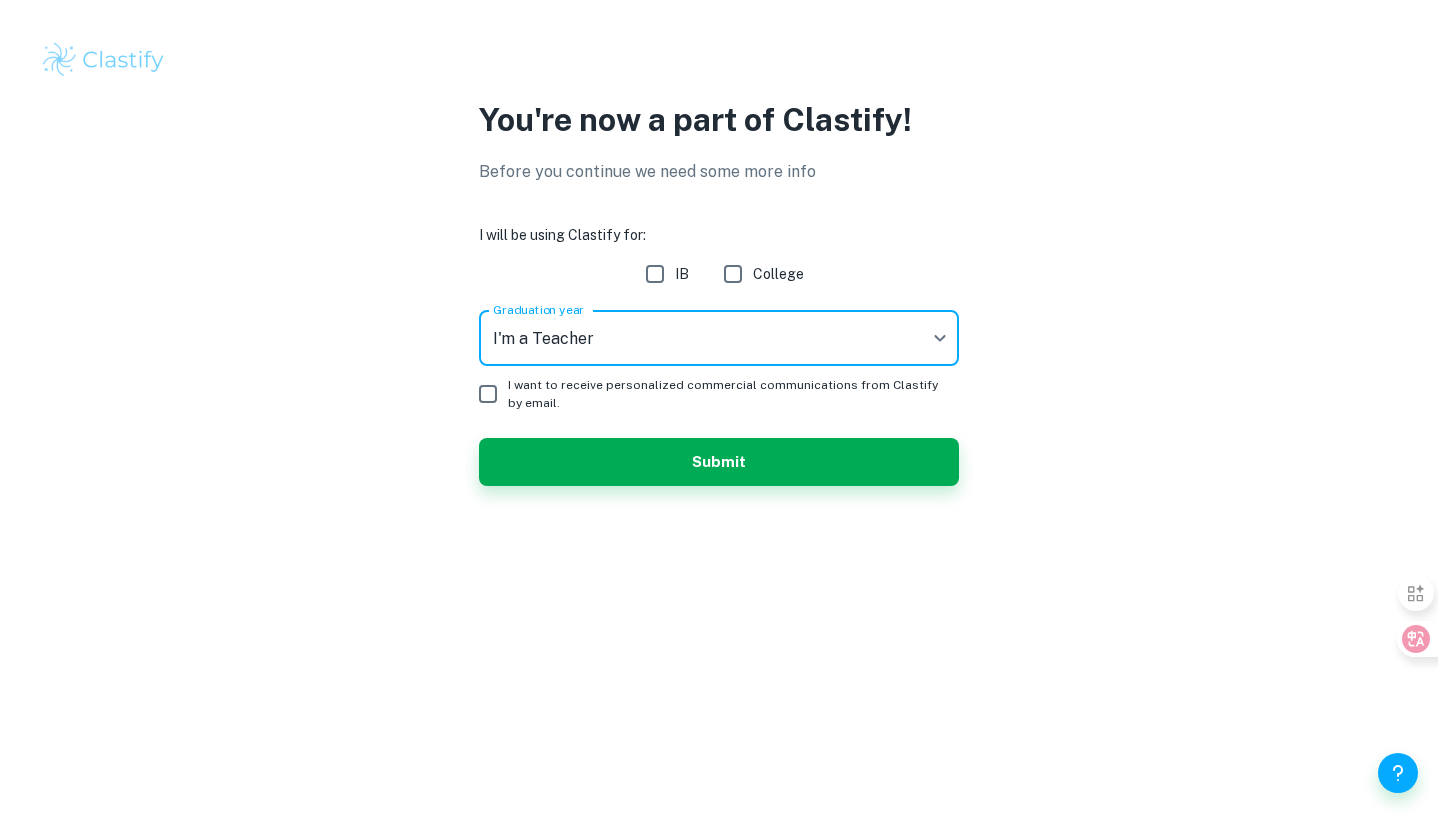 click on "IB" at bounding box center (655, 274) 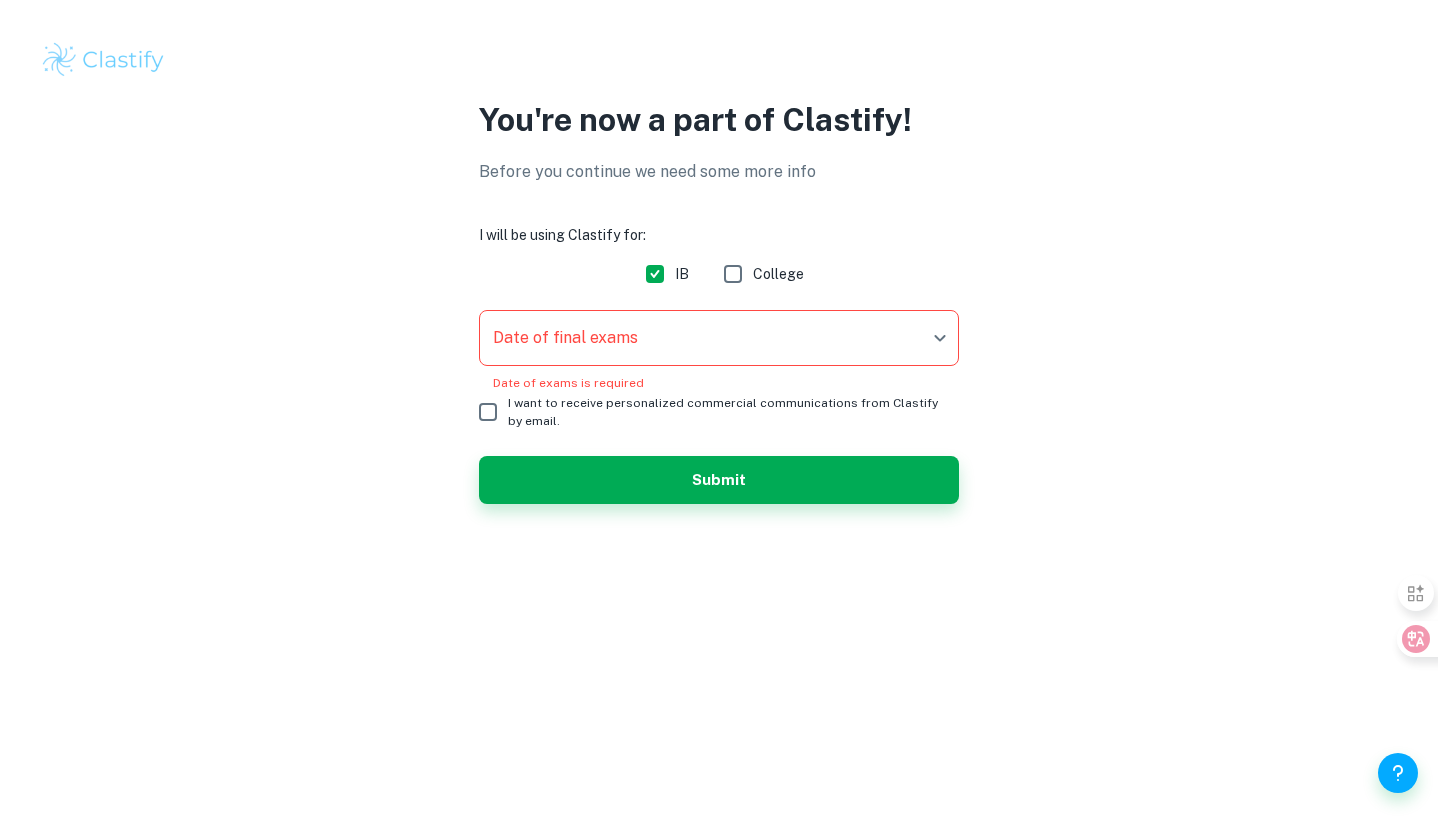 click on "We value your privacy We use cookies to enhance your browsing experience, serve personalised ads or content, and analyse our traffic. By clicking "Accept All", you consent to our use of cookies.   Cookie Policy Customise   Reject All   Accept All   Customise Consent Preferences   We use cookies to help you navigate efficiently and perform certain functions. You will find detailed information about all cookies under each consent category below. The cookies that are categorised as "Necessary" are stored on your browser as they are essential for enabling the basic functionalities of the site. ...  Show more For more information on how Google's third-party cookies operate and handle your data, see:   Google Privacy Policy Necessary Always Active Necessary cookies are required to enable the basic features of this site, such as providing secure log-in or adjusting your consent preferences. These cookies do not store any personally identifiable data. Functional Analytics Performance Advertisement Uncategorised" at bounding box center (719, 411) 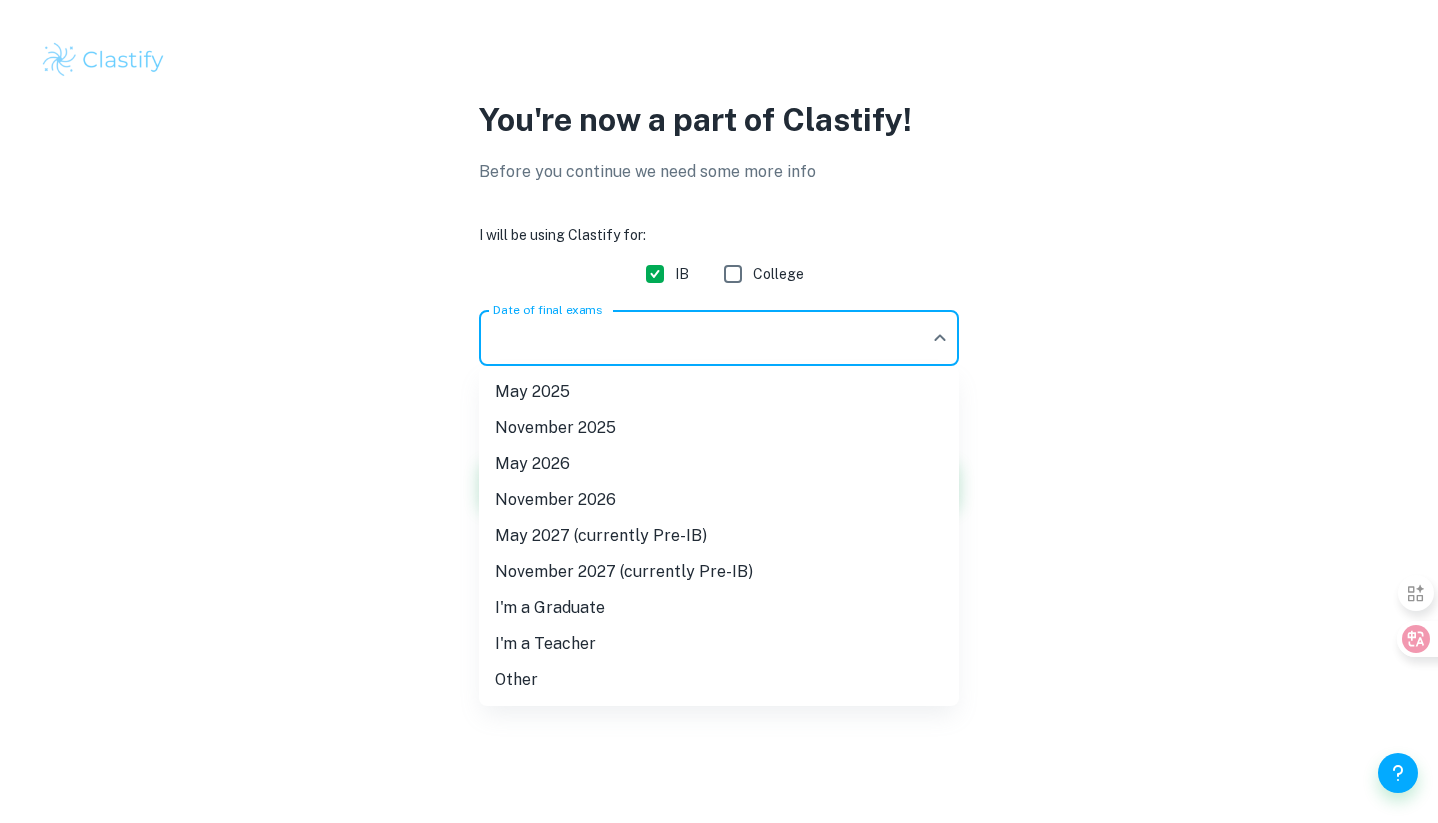 click on "I'm a Teacher" at bounding box center [719, 644] 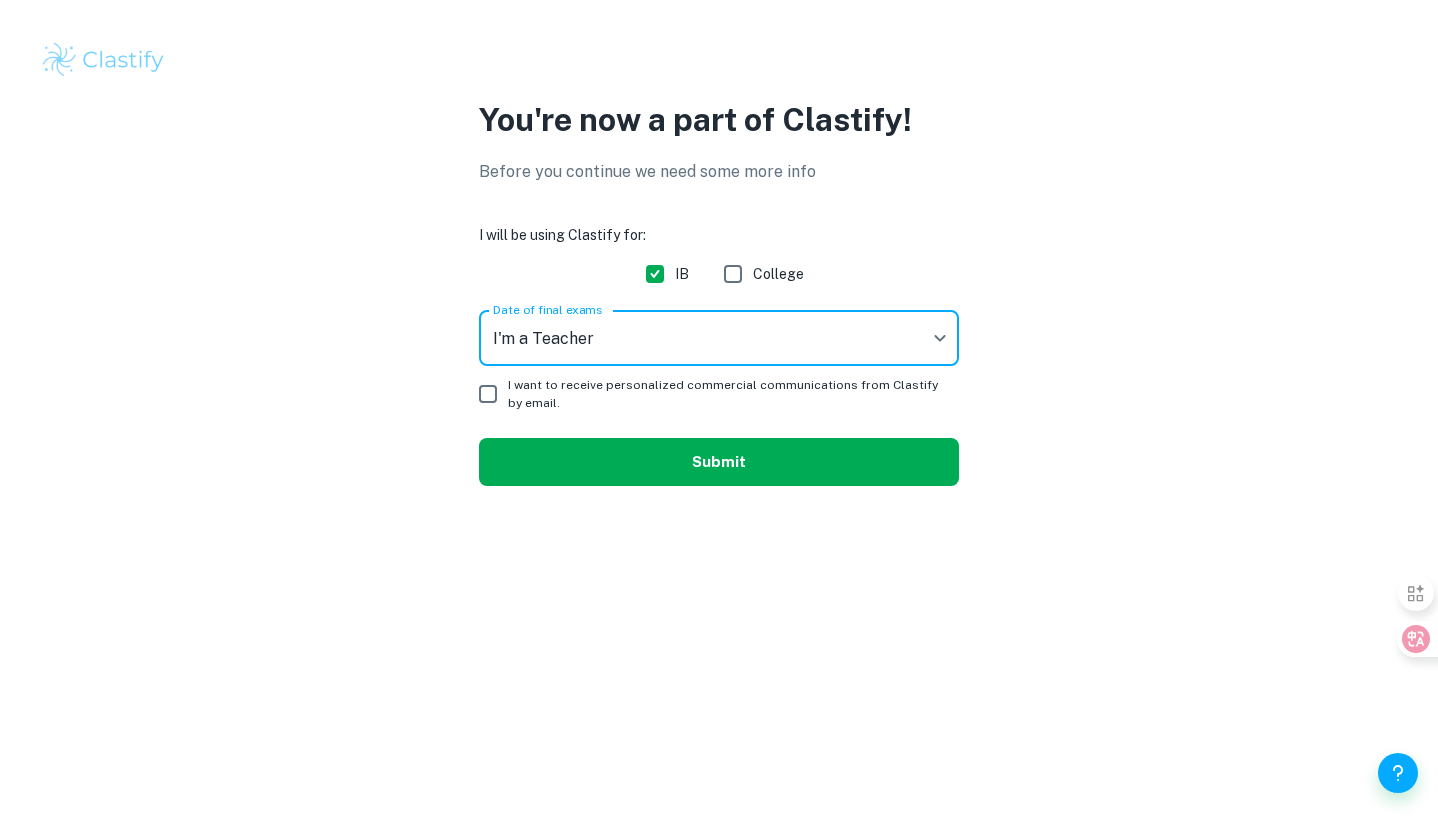 click on "Submit" at bounding box center [719, 462] 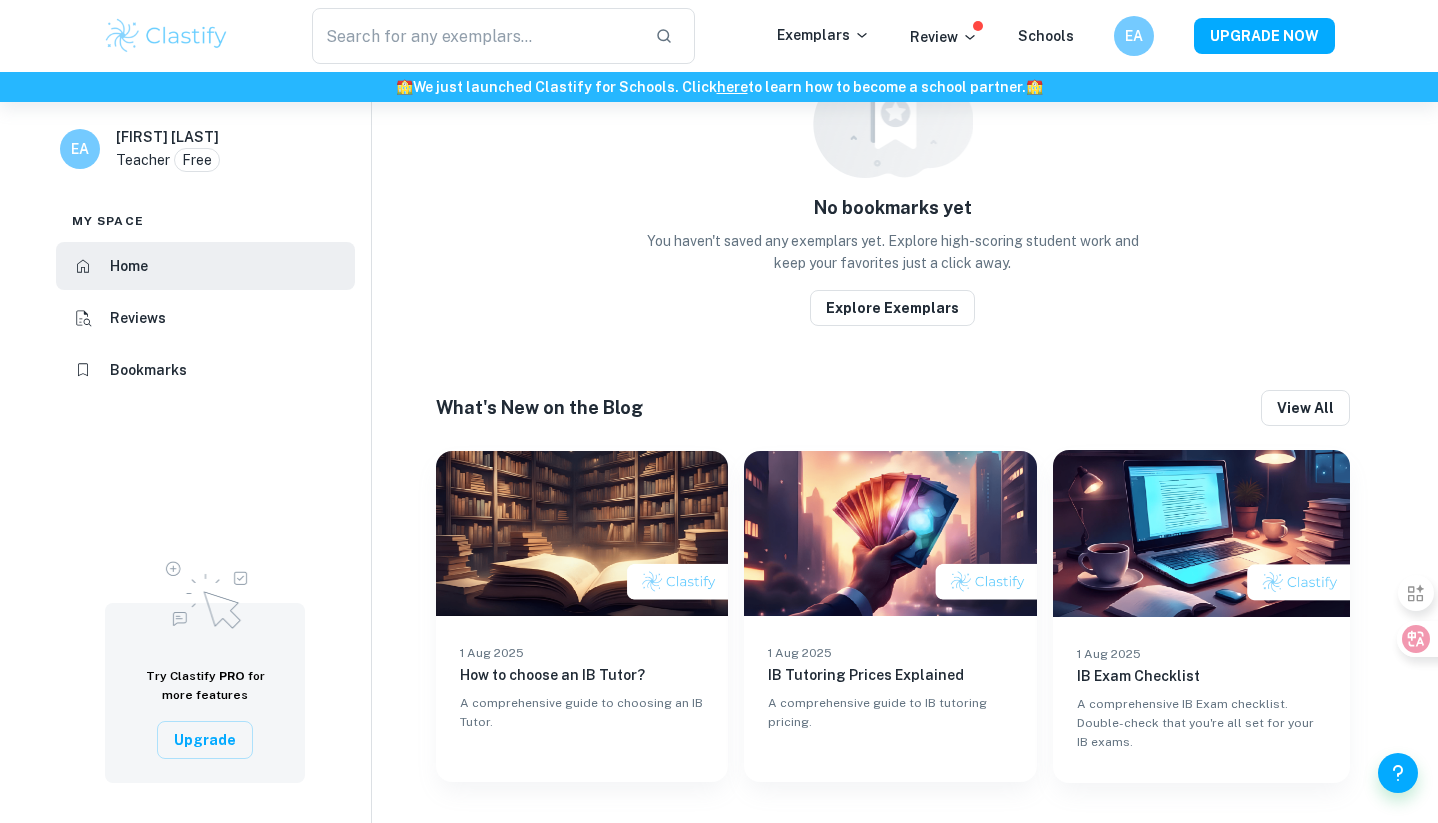 scroll, scrollTop: 0, scrollLeft: 0, axis: both 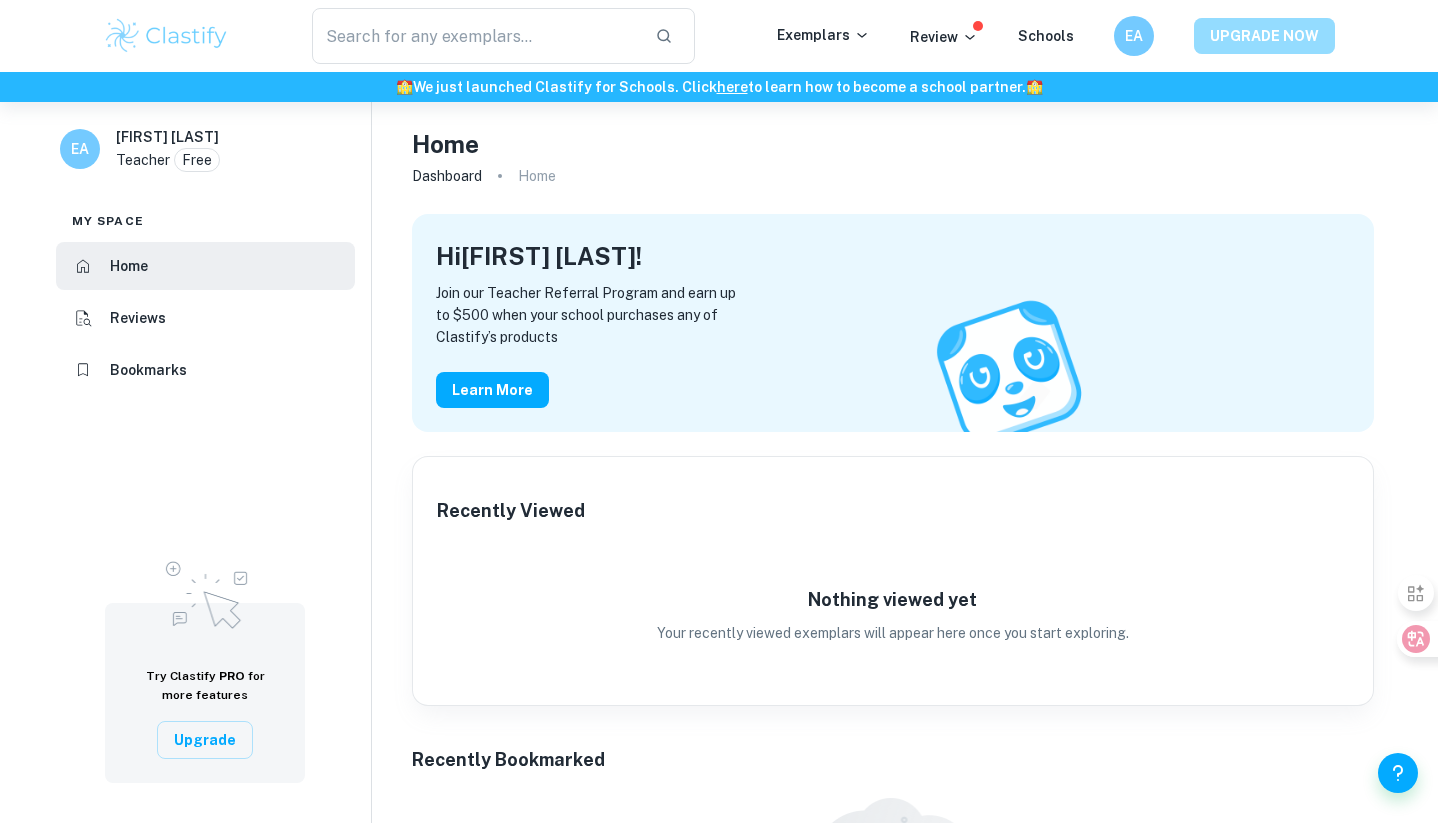 click on "UPGRADE NOW" at bounding box center (1264, 36) 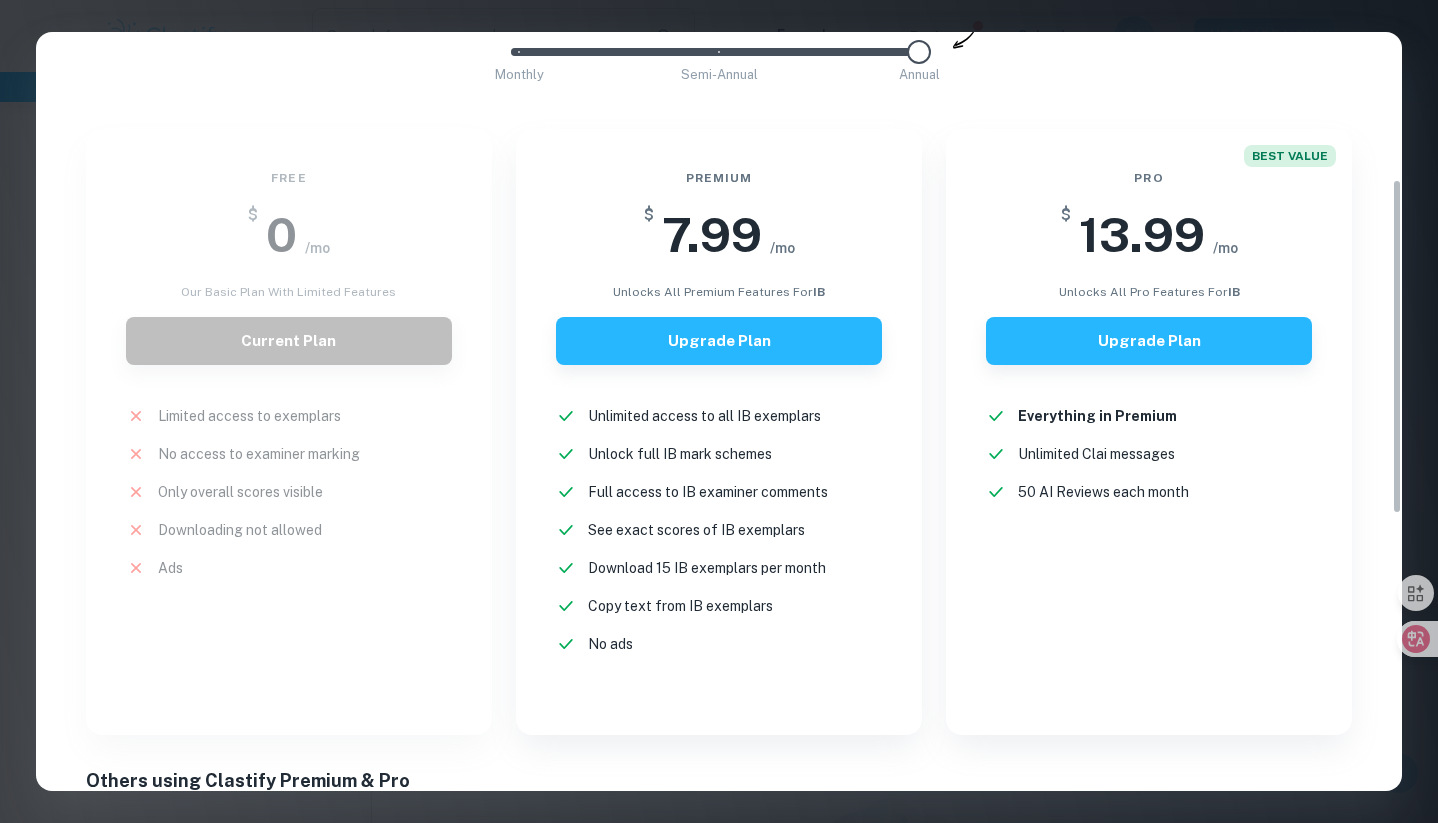 scroll, scrollTop: 334, scrollLeft: 0, axis: vertical 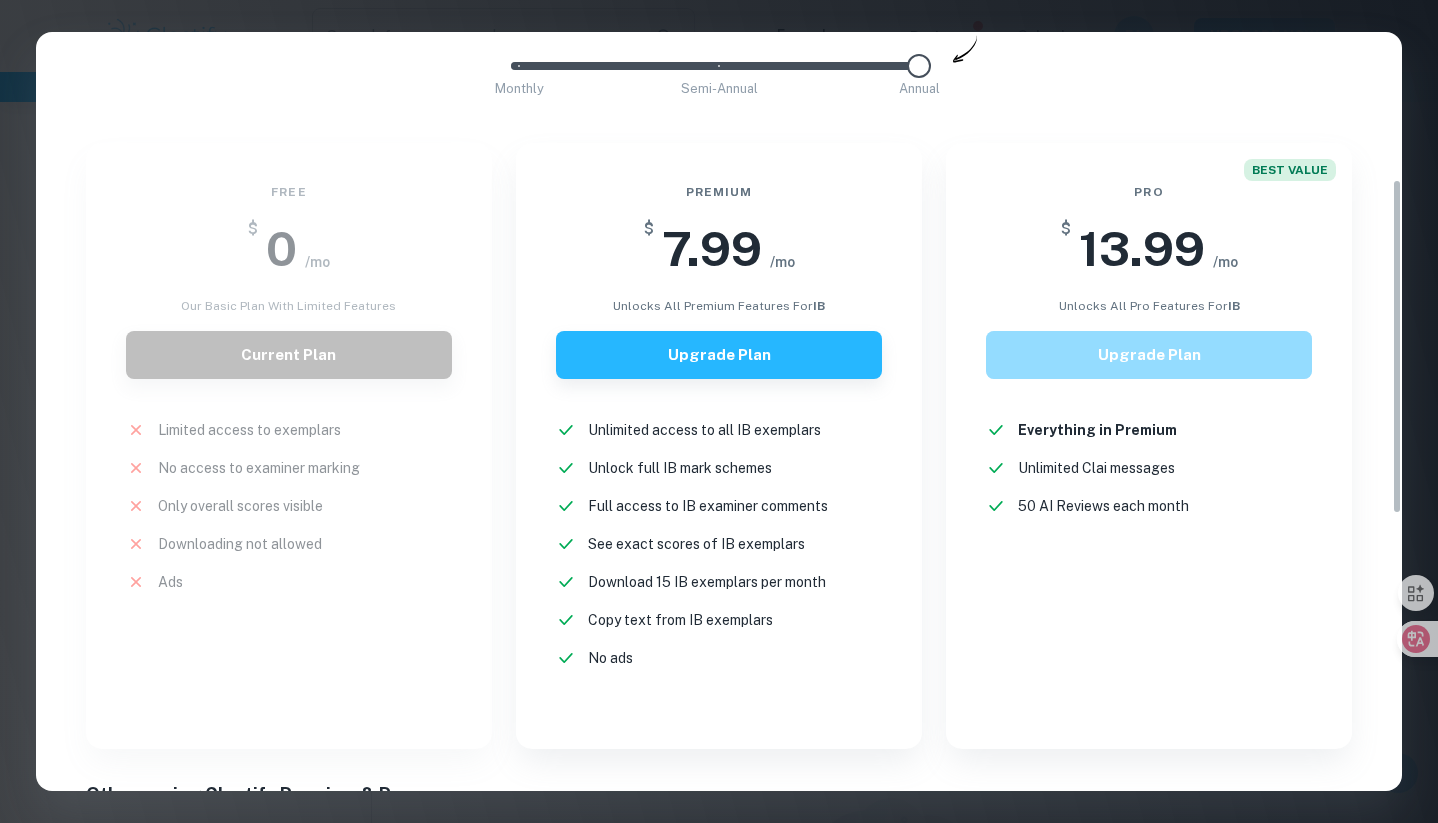 click on "Upgrade Plan" at bounding box center (1149, 355) 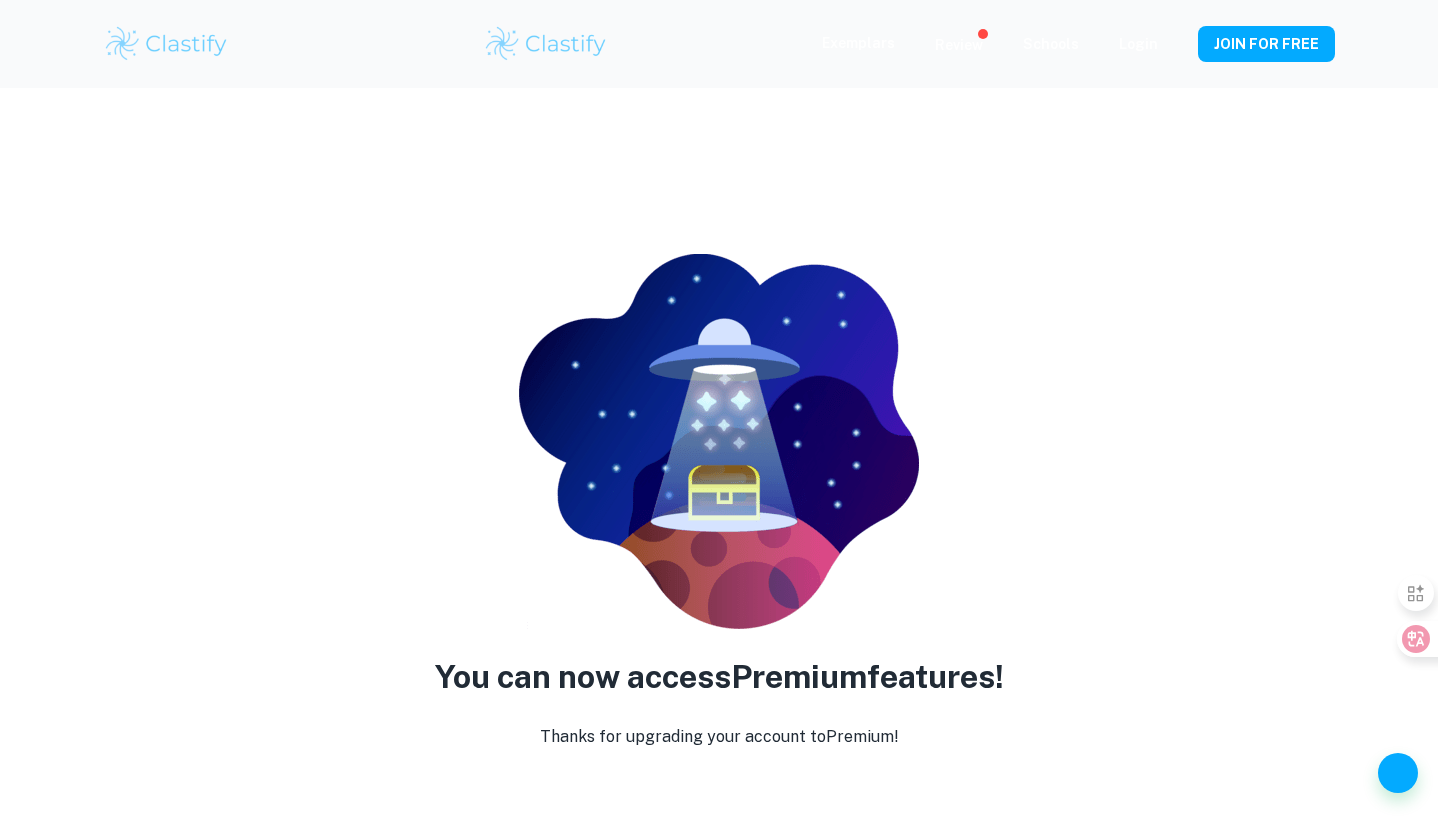 scroll, scrollTop: 0, scrollLeft: 0, axis: both 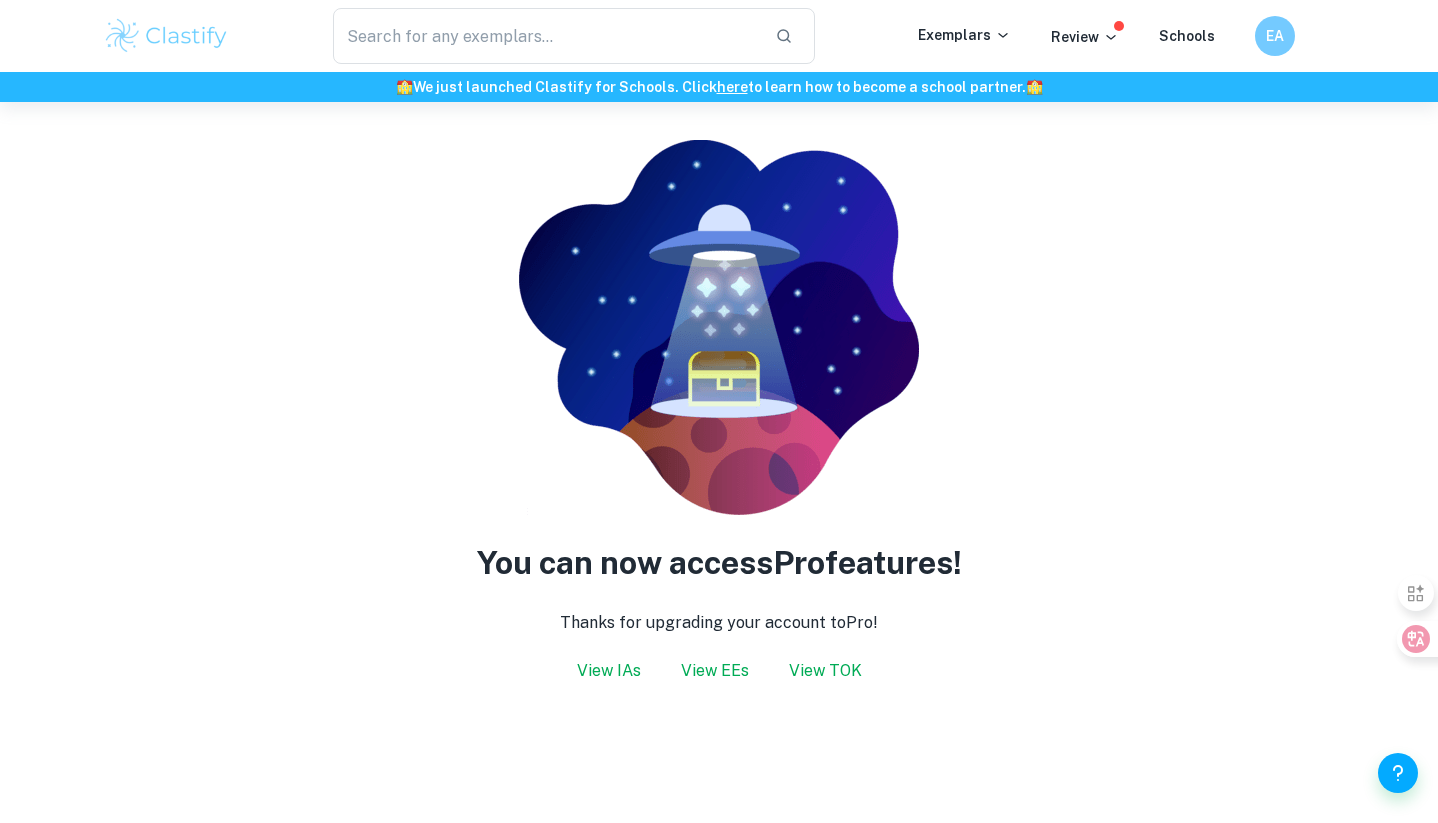 click on "View IAs" at bounding box center (609, 671) 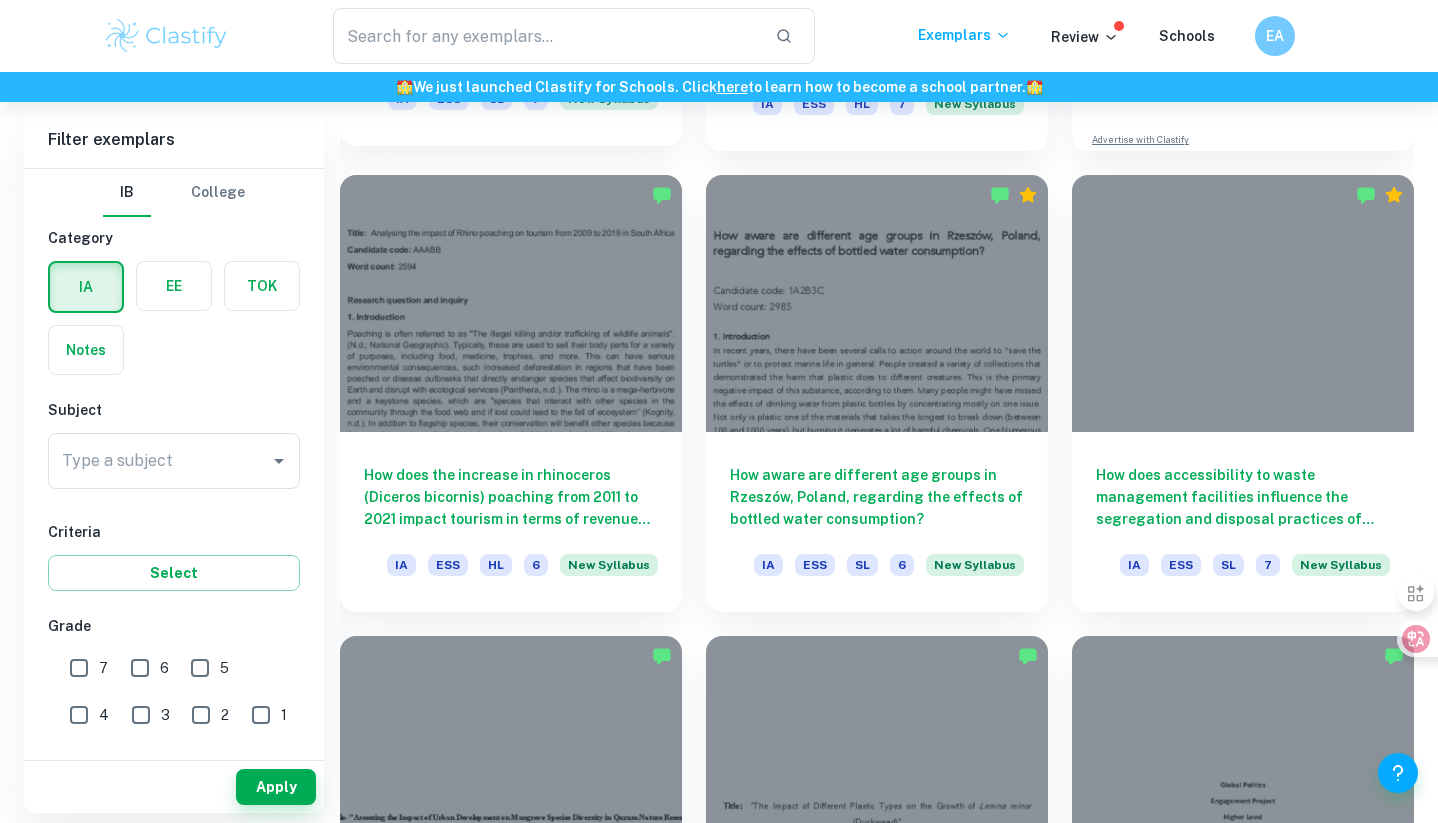 scroll, scrollTop: 1026, scrollLeft: 0, axis: vertical 